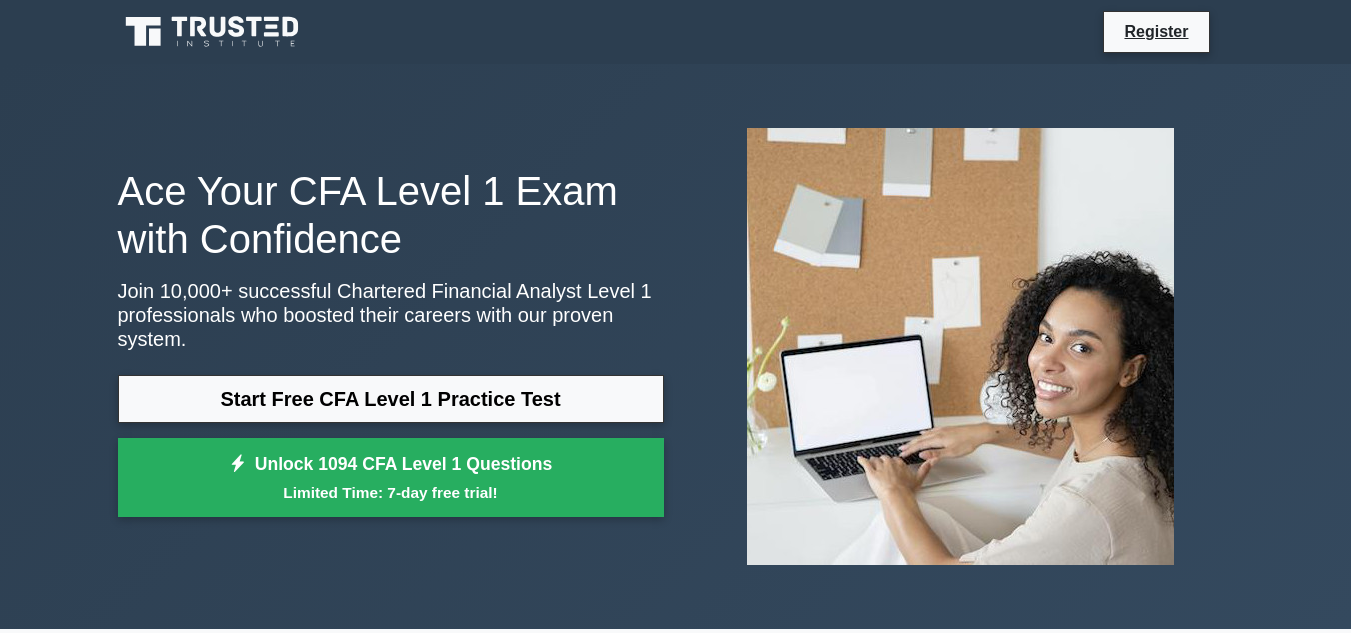 scroll, scrollTop: 0, scrollLeft: 0, axis: both 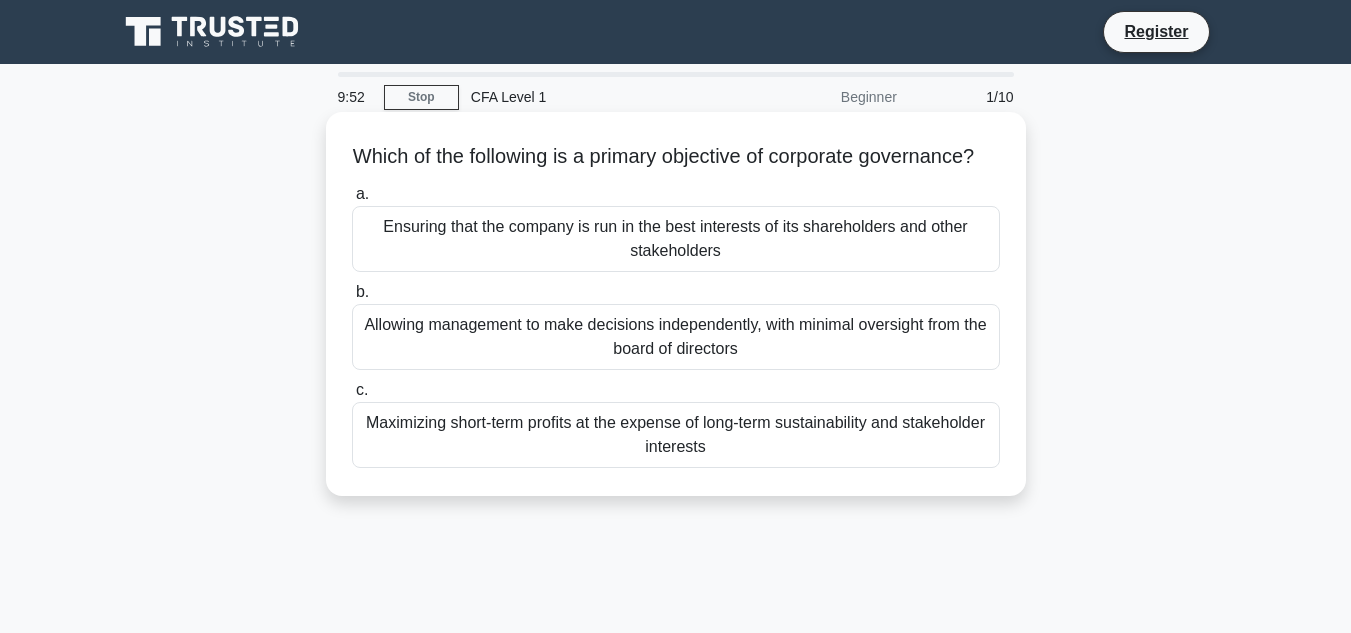 click on "Ensuring that the company is run in the best interests of its shareholders and other stakeholders" at bounding box center [676, 239] 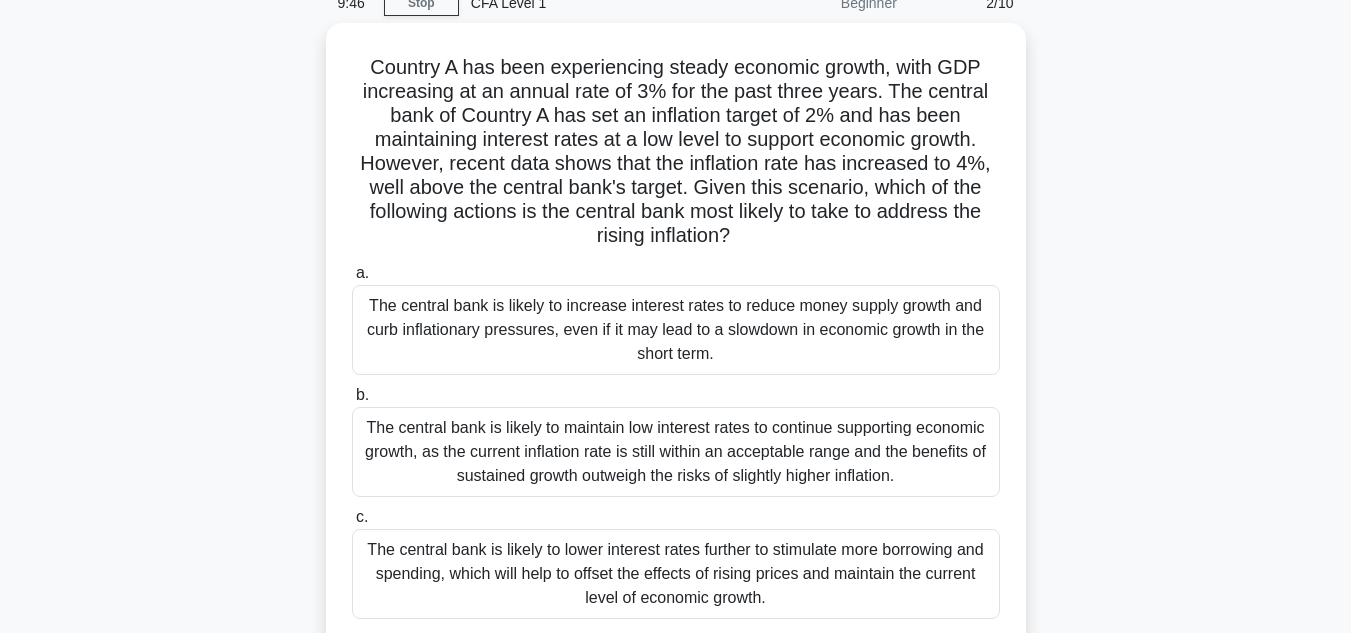 scroll, scrollTop: 110, scrollLeft: 0, axis: vertical 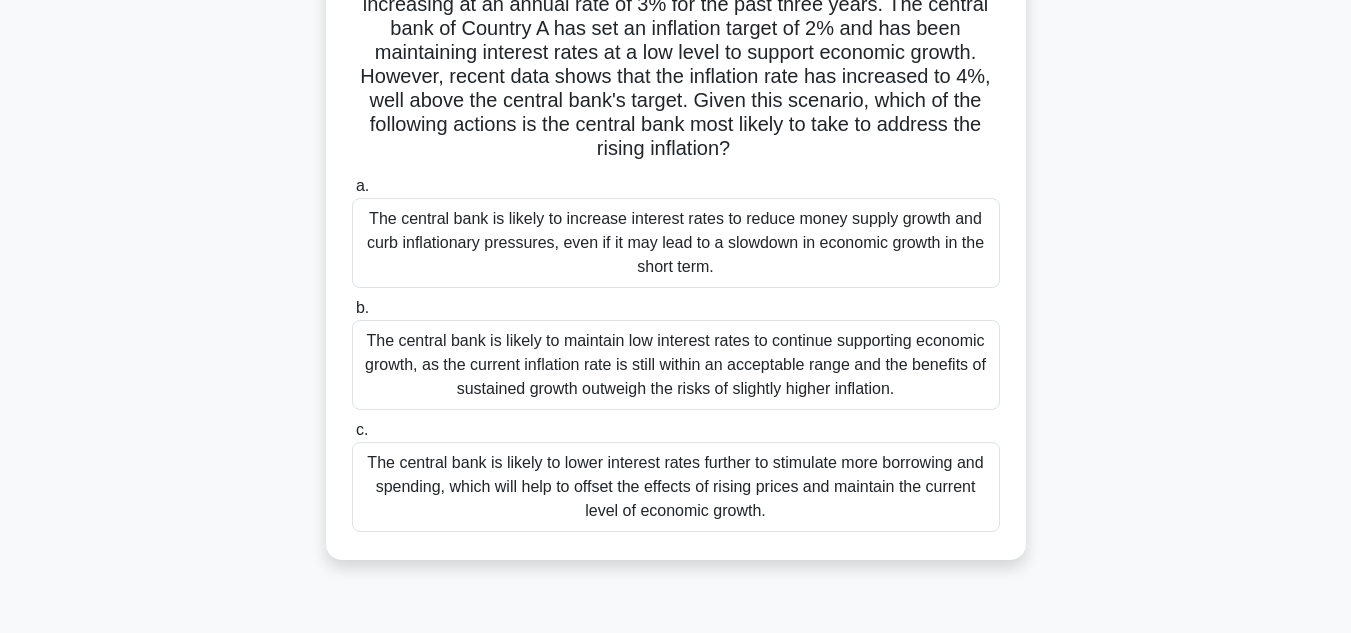 click on "The central bank is likely to increase interest rates to reduce money supply growth and curb inflationary pressures, even if it may lead to a slowdown in economic growth in the short term." at bounding box center (676, 243) 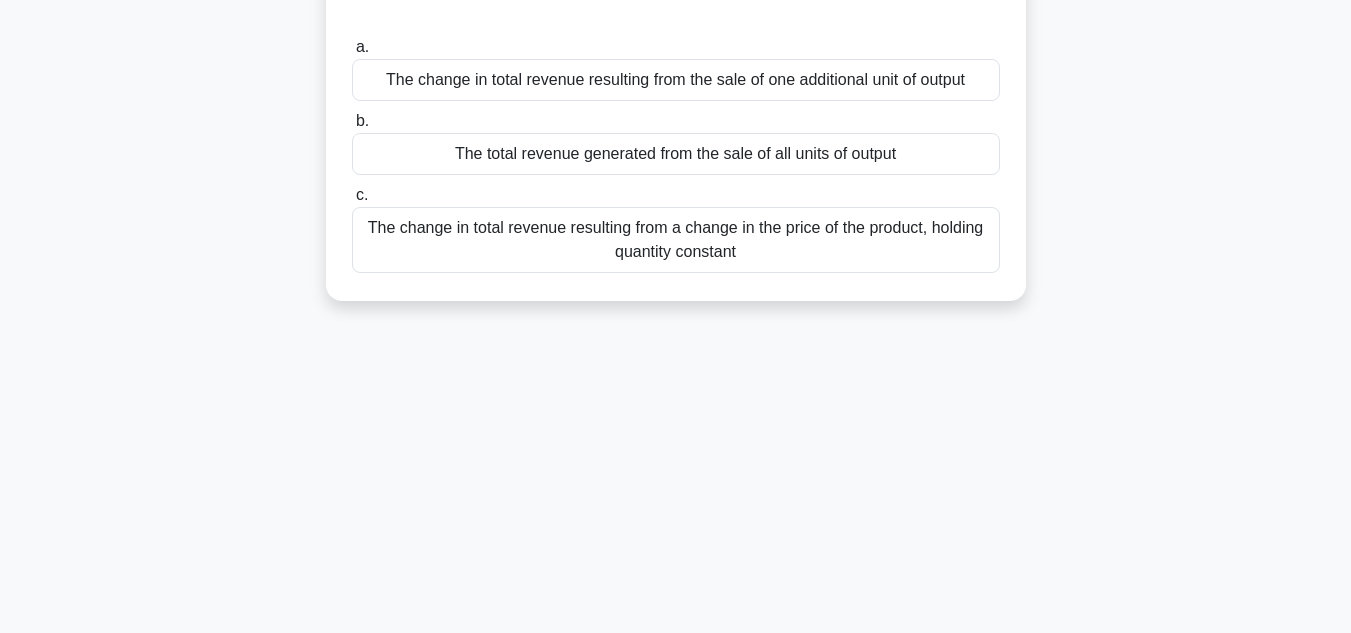 scroll, scrollTop: 0, scrollLeft: 0, axis: both 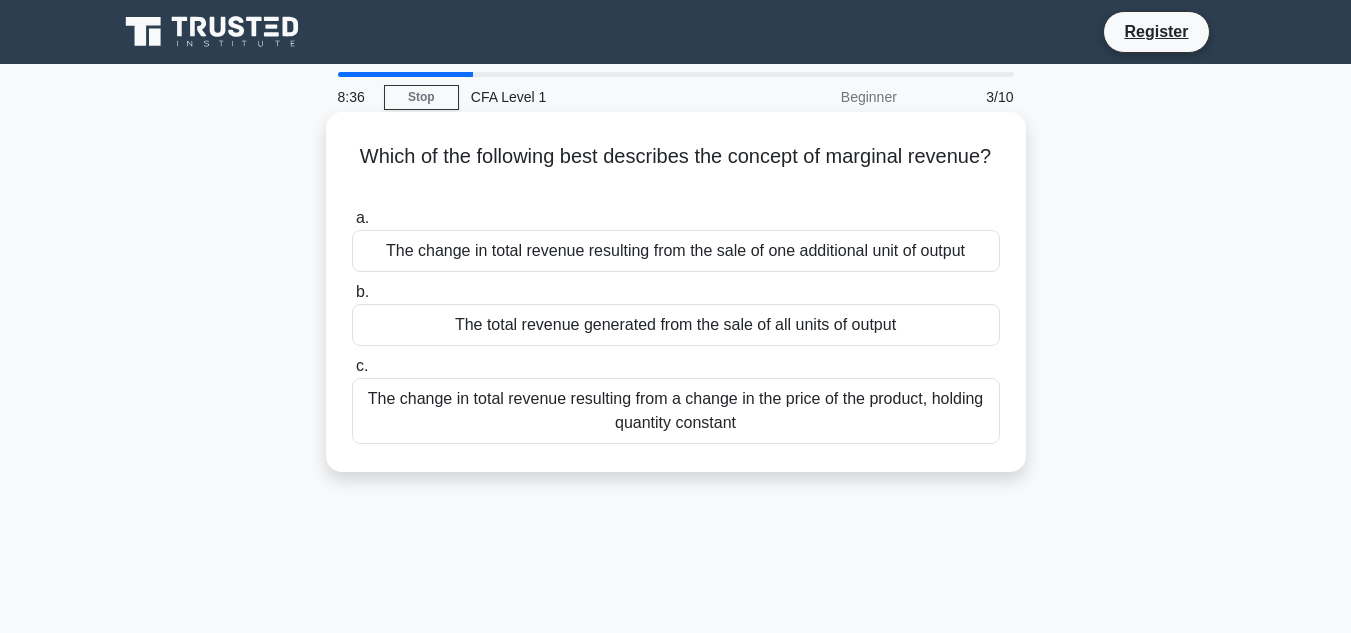 click on "The change in total revenue resulting from the sale of one additional unit of output" at bounding box center (676, 251) 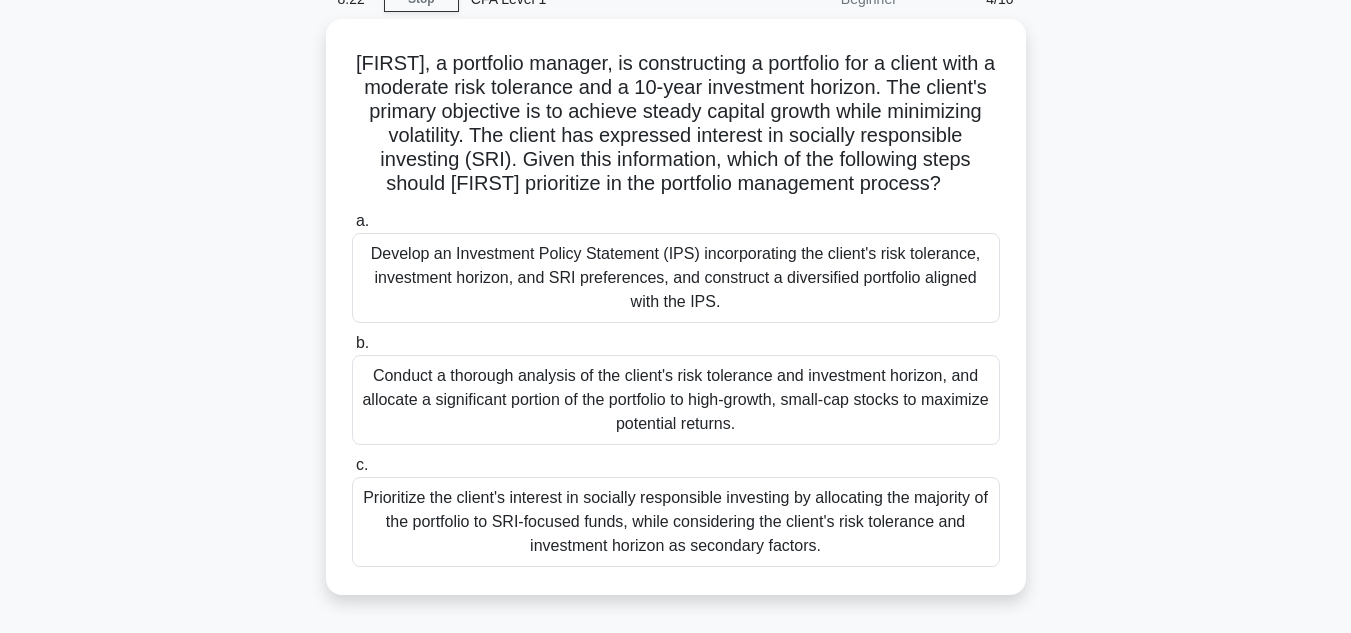 scroll, scrollTop: 101, scrollLeft: 0, axis: vertical 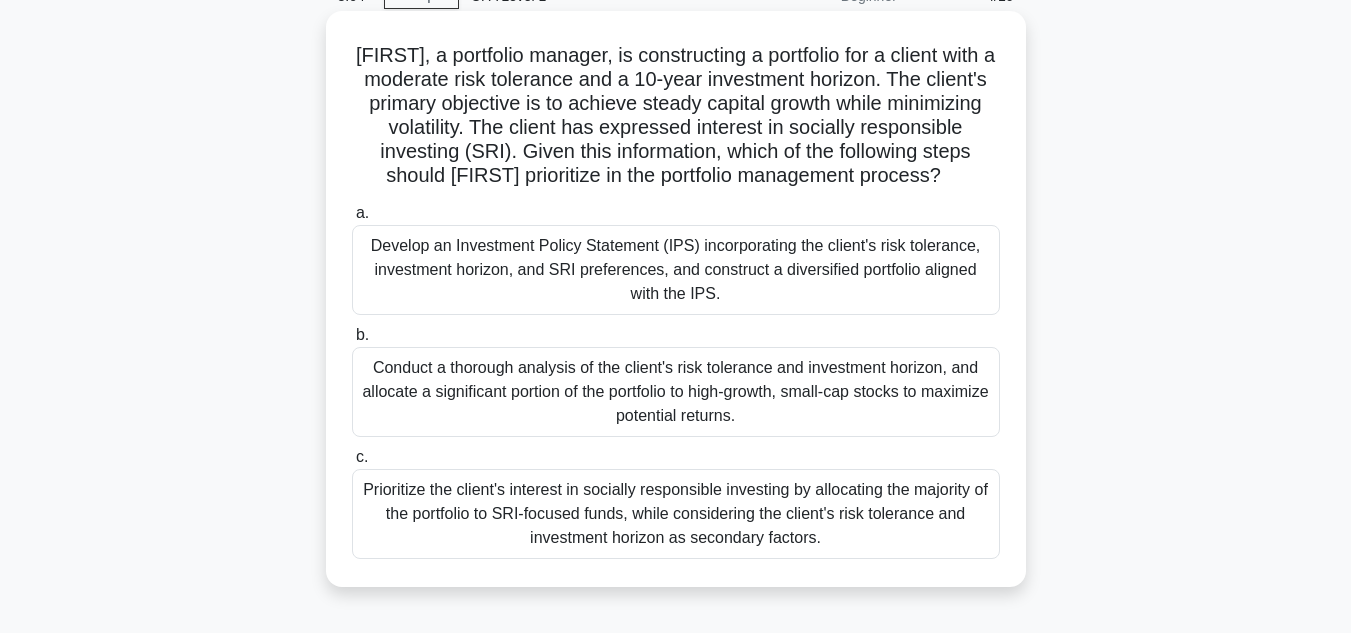 click on "Develop an Investment Policy Statement (IPS) incorporating the client's risk tolerance, investment horizon, and SRI preferences, and construct a diversified portfolio aligned with the IPS." at bounding box center [676, 270] 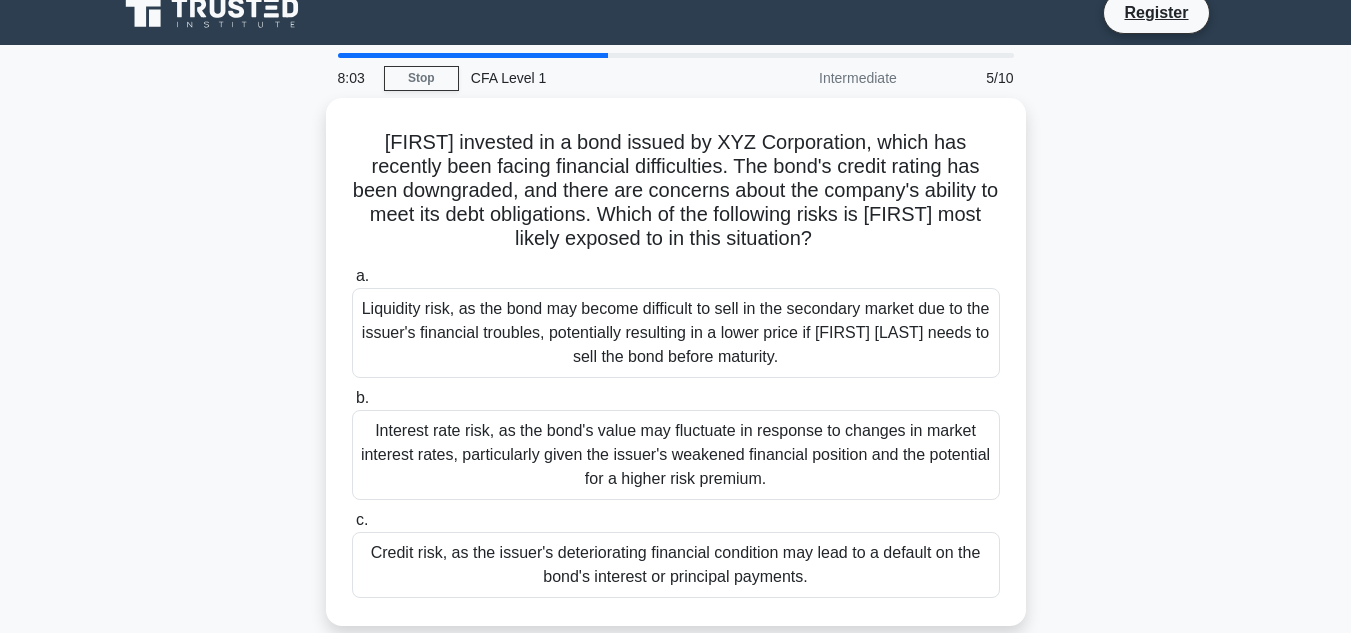 scroll, scrollTop: 0, scrollLeft: 0, axis: both 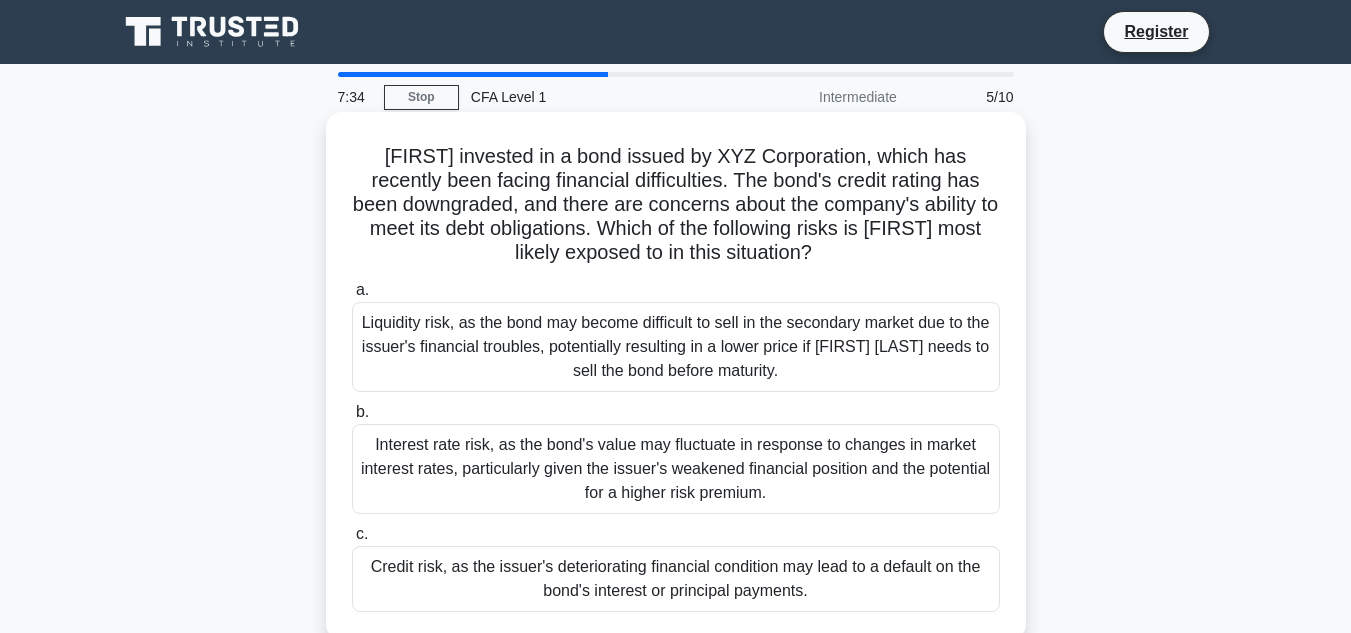 click on "Credit risk, as the issuer's deteriorating financial condition may lead to a default on the bond's interest or principal payments." at bounding box center [676, 579] 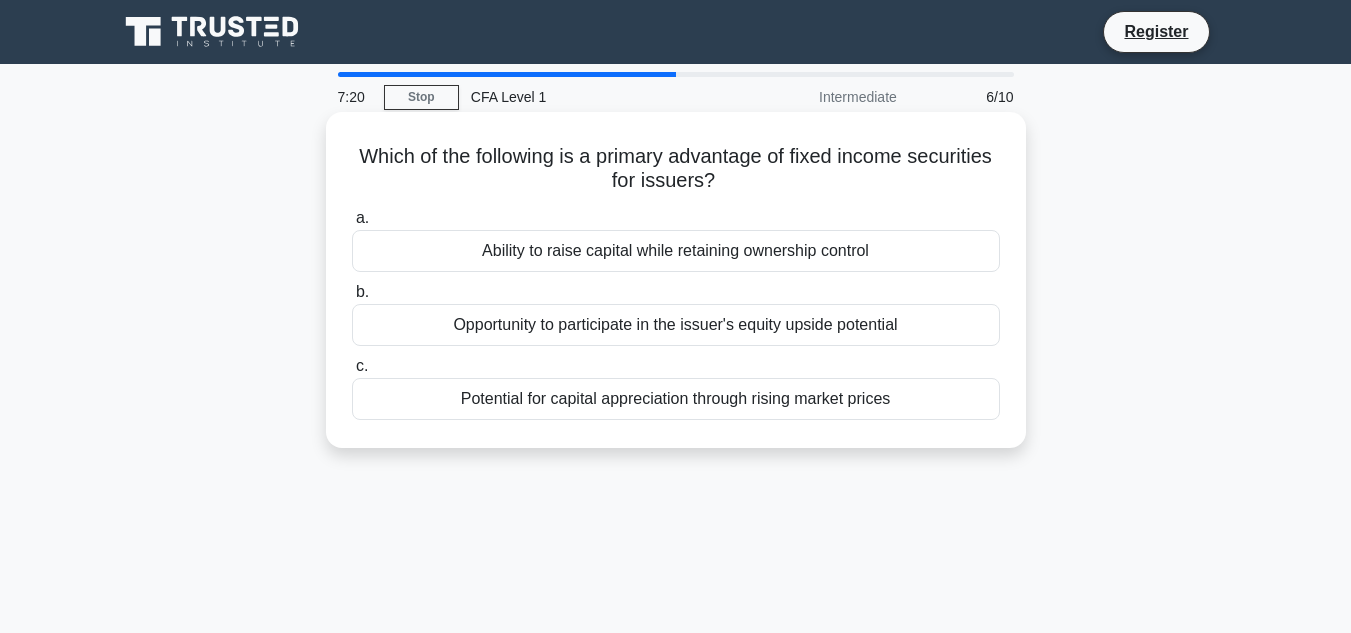 click on "Ability to raise capital while retaining ownership control" at bounding box center (676, 251) 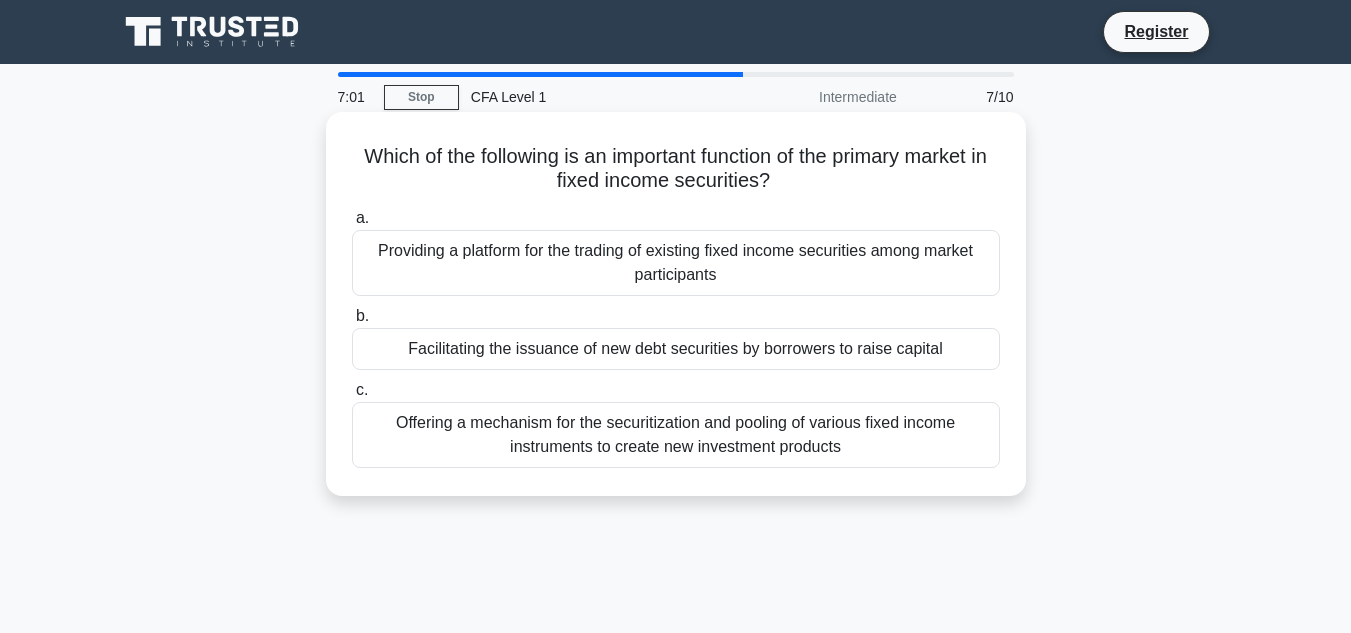 click on "Facilitating the issuance of new debt securities by borrowers to raise capital" at bounding box center (676, 349) 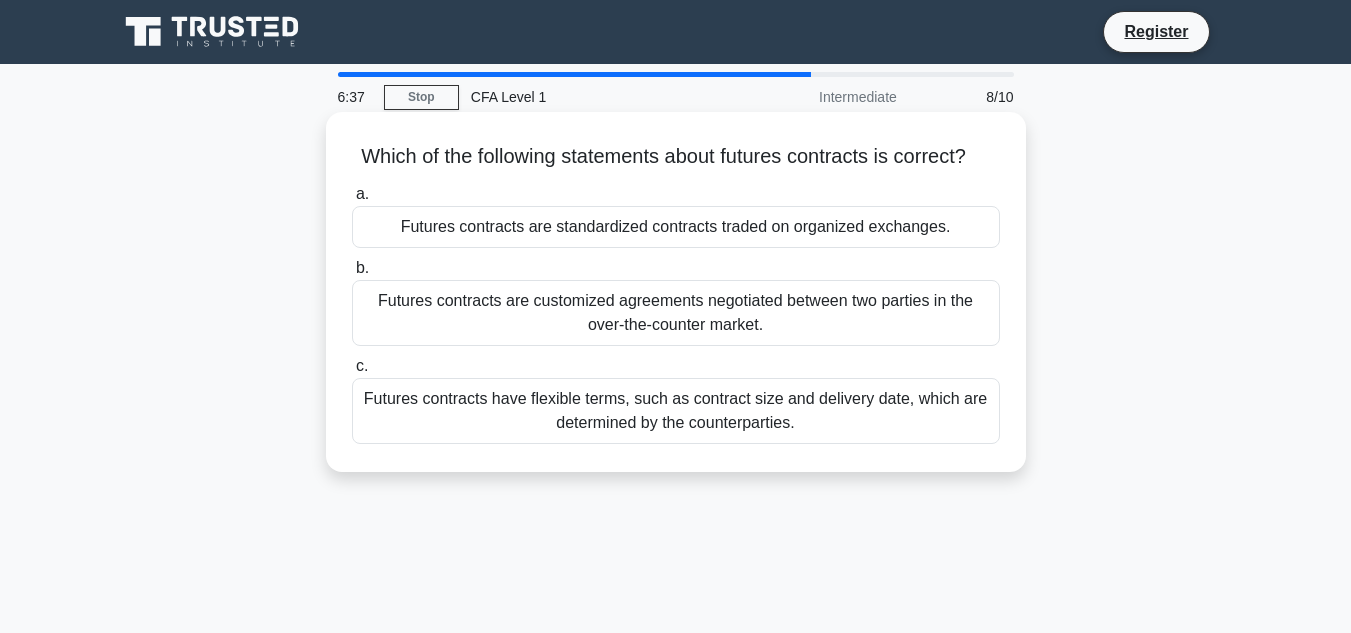 click on "Futures contracts are customized agreements negotiated between two parties in the over-the-counter market." at bounding box center [676, 313] 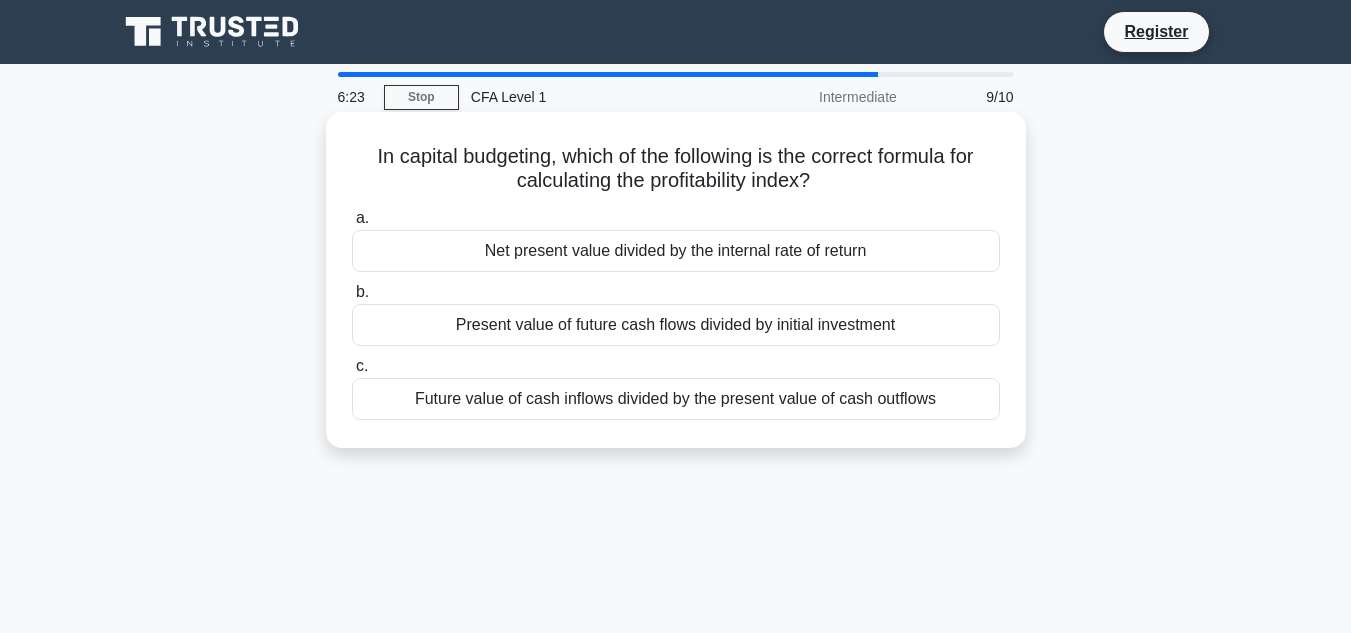 click on "Present value of future cash flows divided by initial investment" at bounding box center [676, 325] 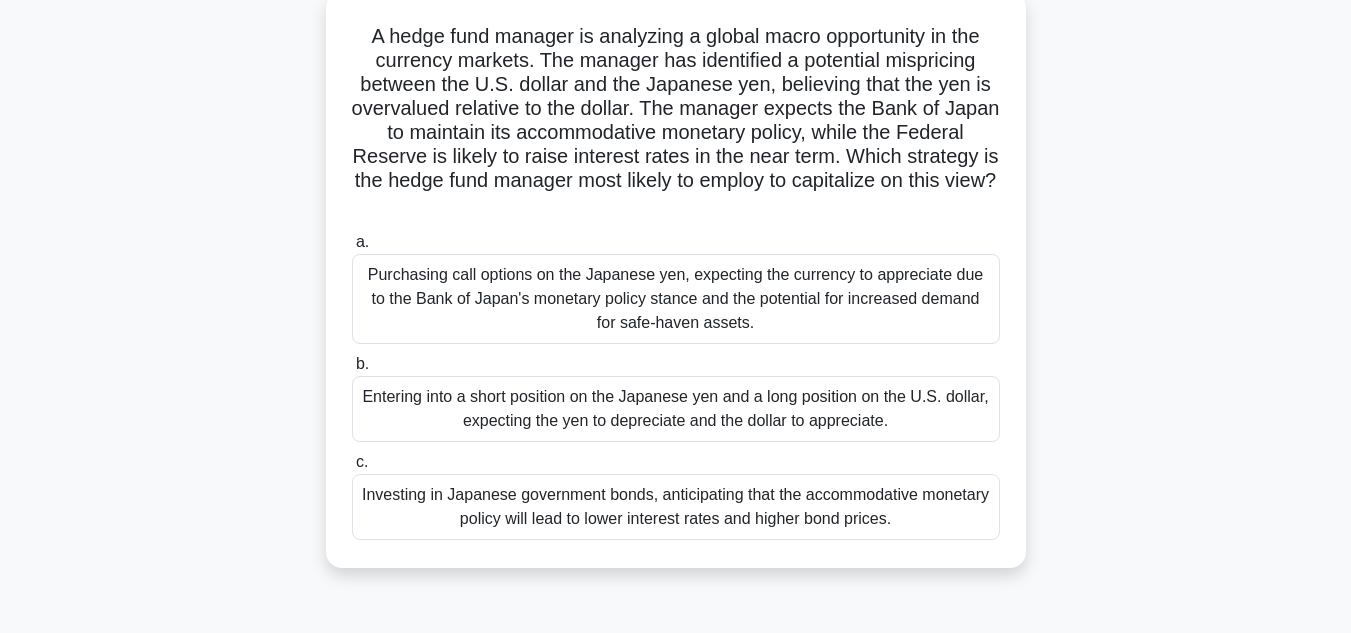 scroll, scrollTop: 134, scrollLeft: 0, axis: vertical 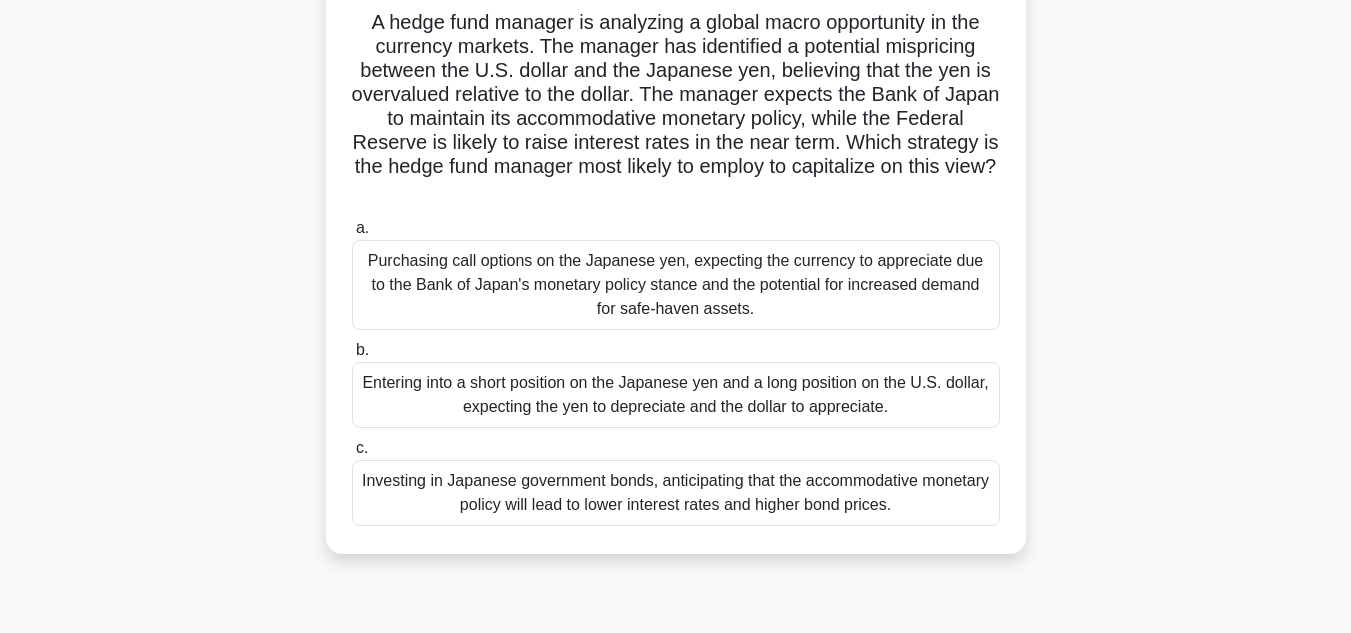 click on "Purchasing call options on the Japanese yen, expecting the currency to appreciate due to the Bank of Japan's monetary policy stance and the potential for increased demand for safe-haven assets." at bounding box center [676, 285] 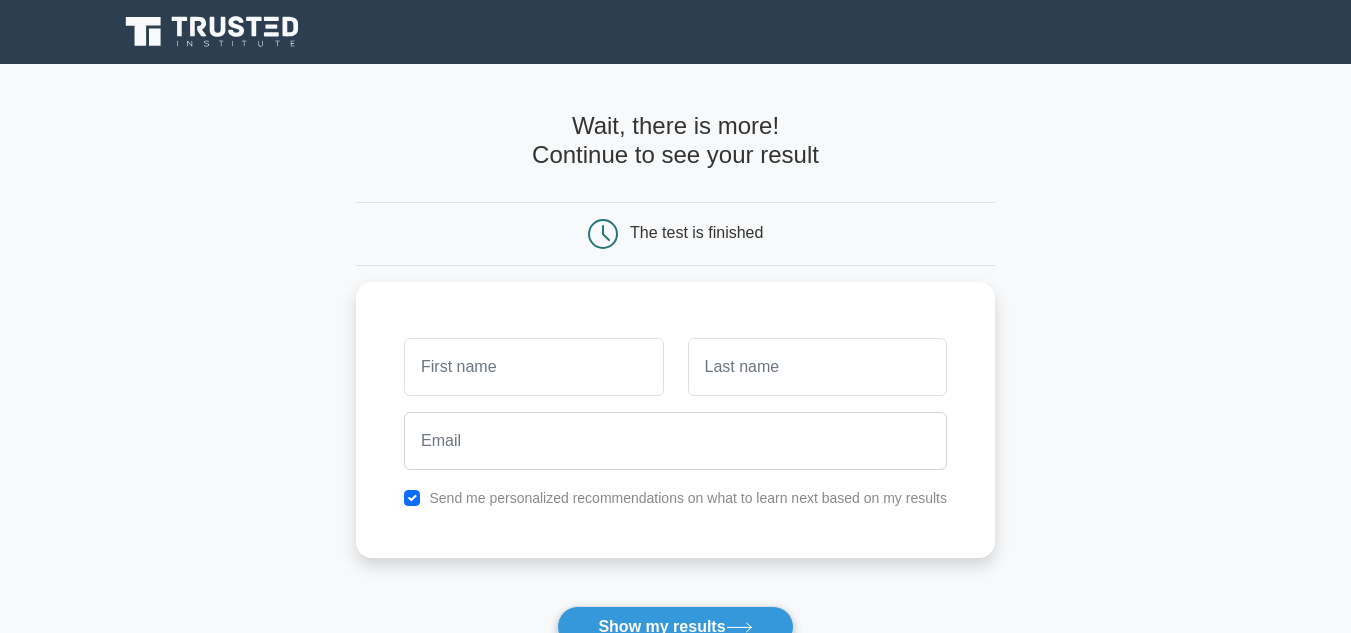 scroll, scrollTop: 0, scrollLeft: 0, axis: both 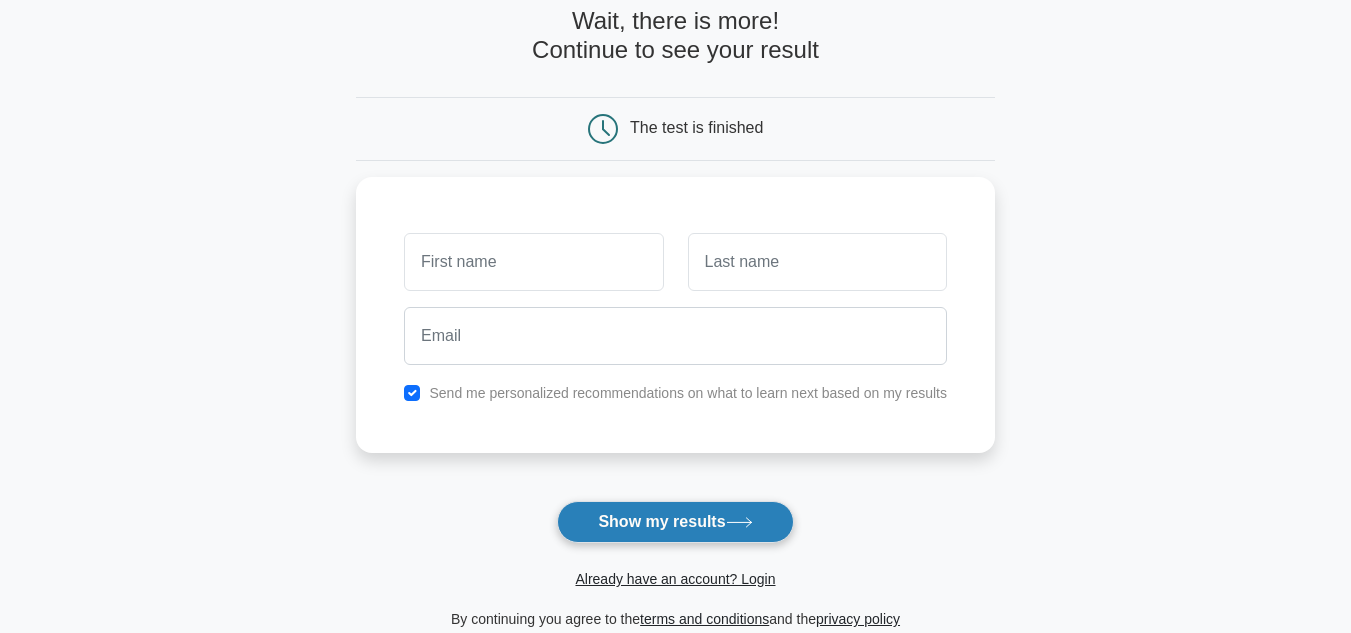 click on "Show my results" at bounding box center (675, 522) 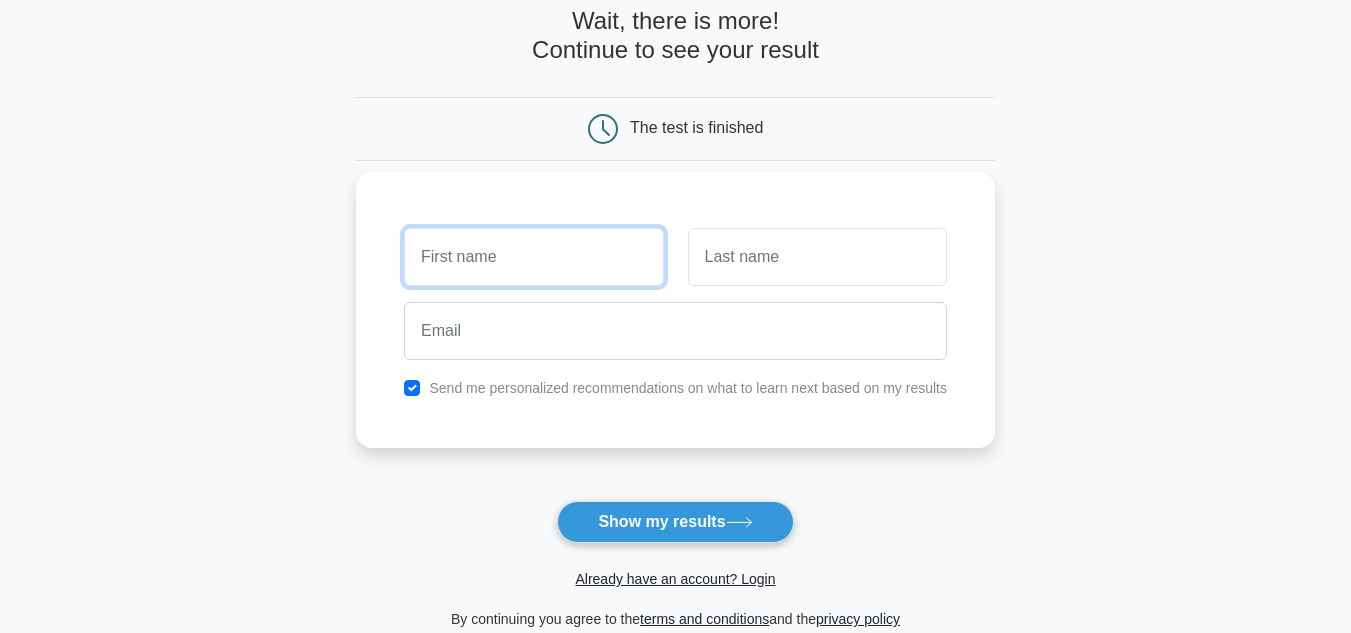 click at bounding box center [533, 257] 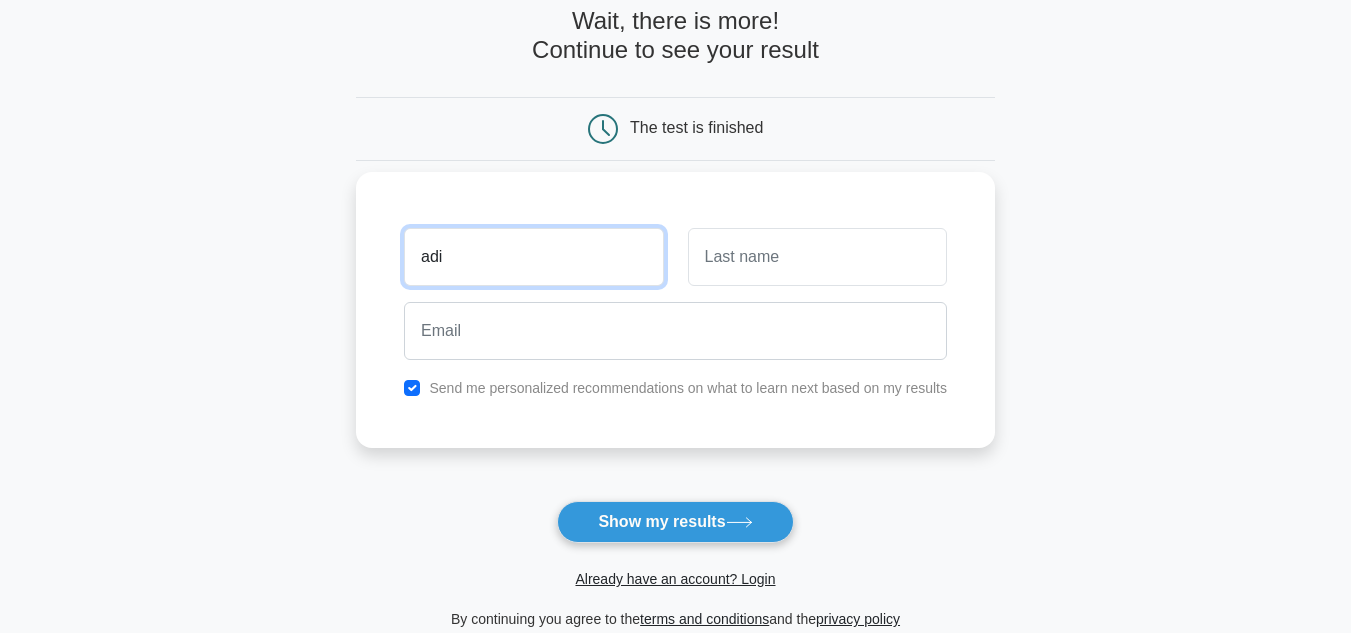 type on "adi" 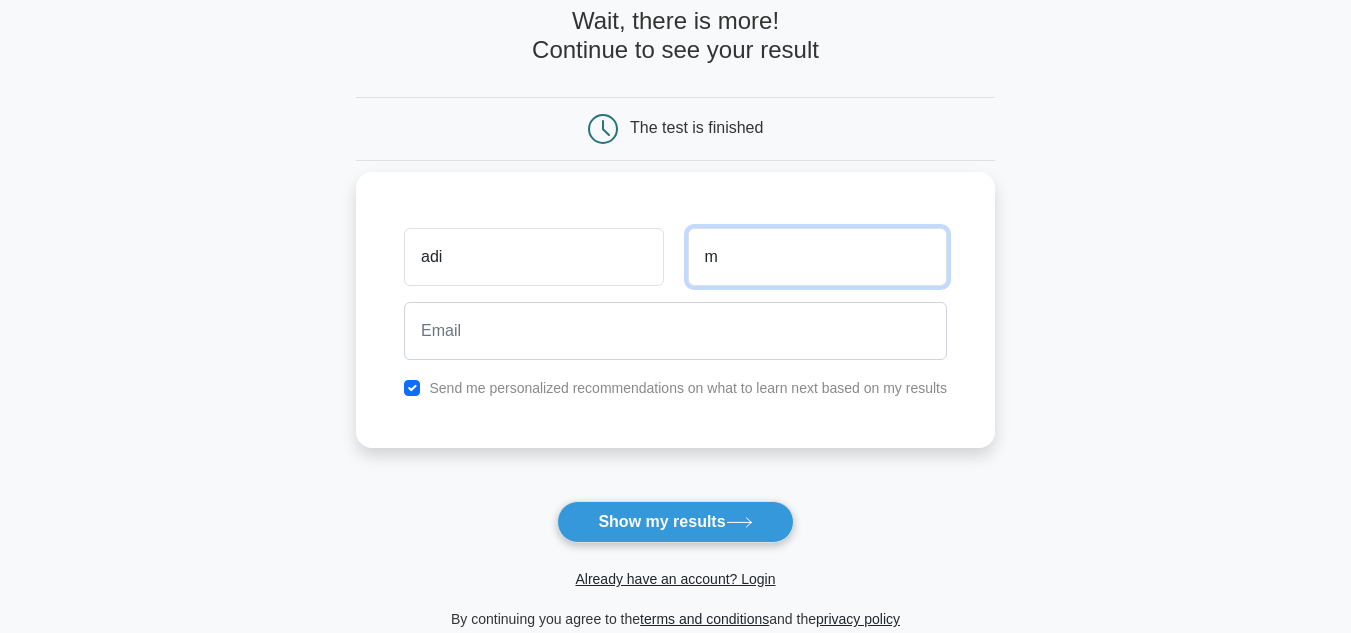type on "m" 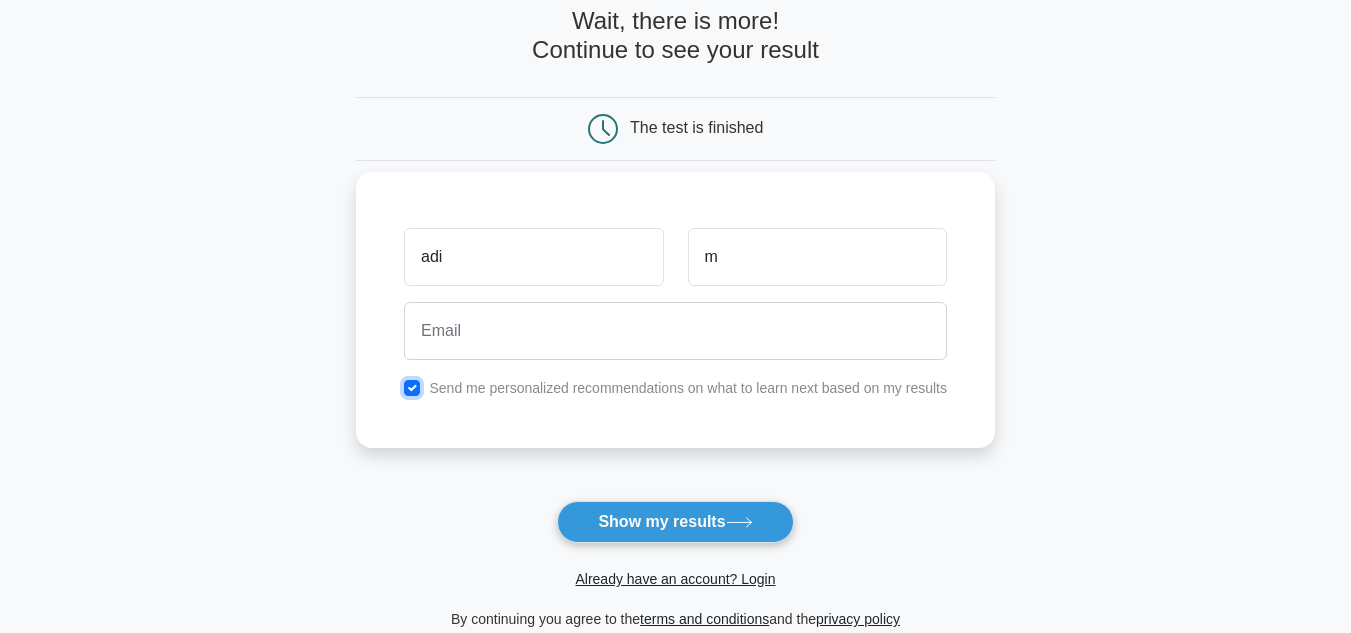 click at bounding box center (412, 388) 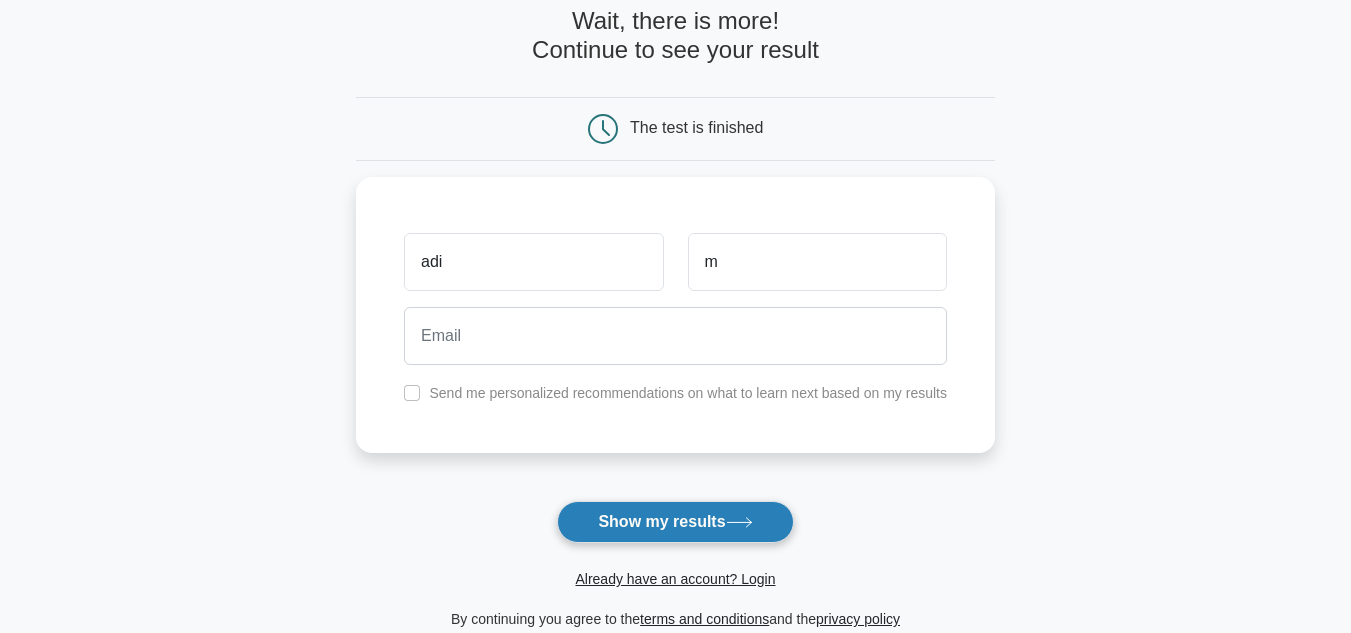 click on "Show my results" at bounding box center (675, 522) 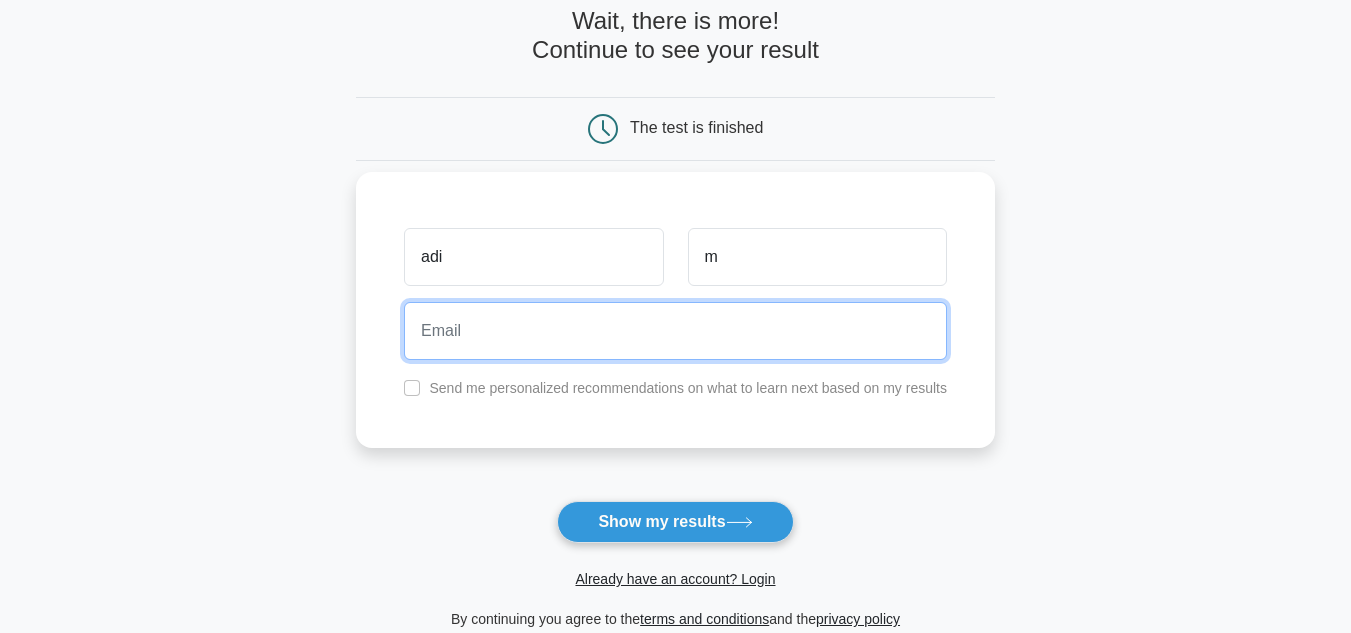 click at bounding box center (675, 331) 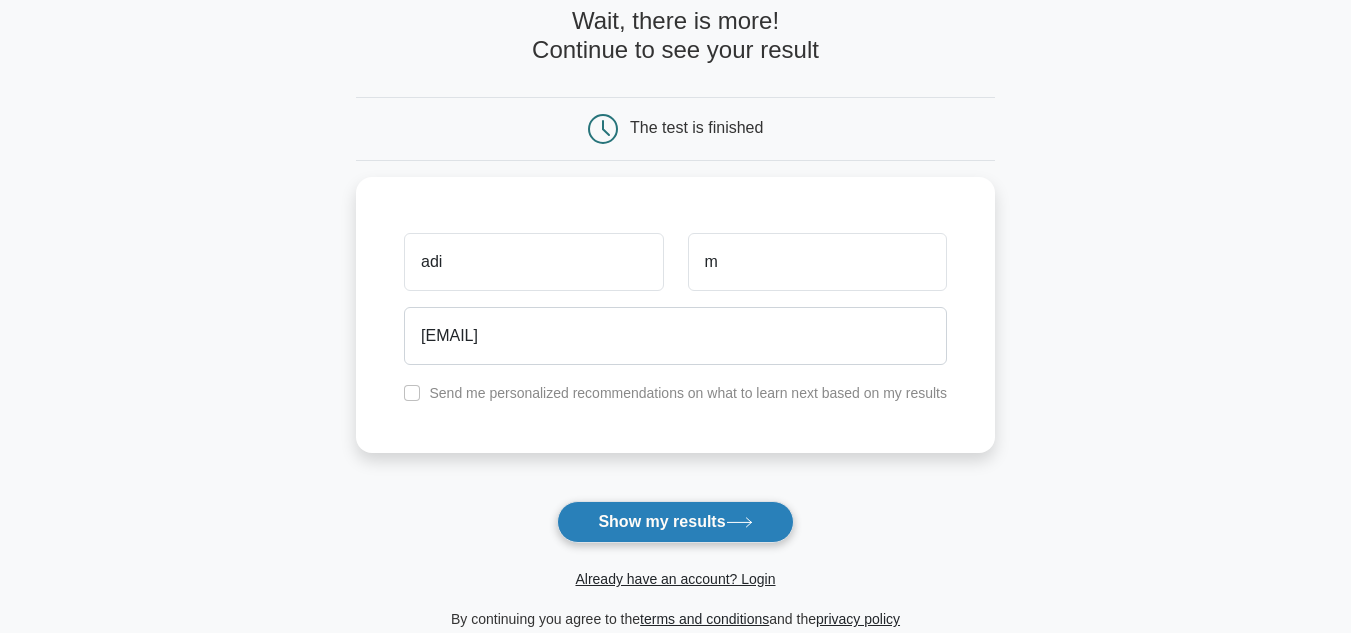 click on "Show my results" at bounding box center (675, 522) 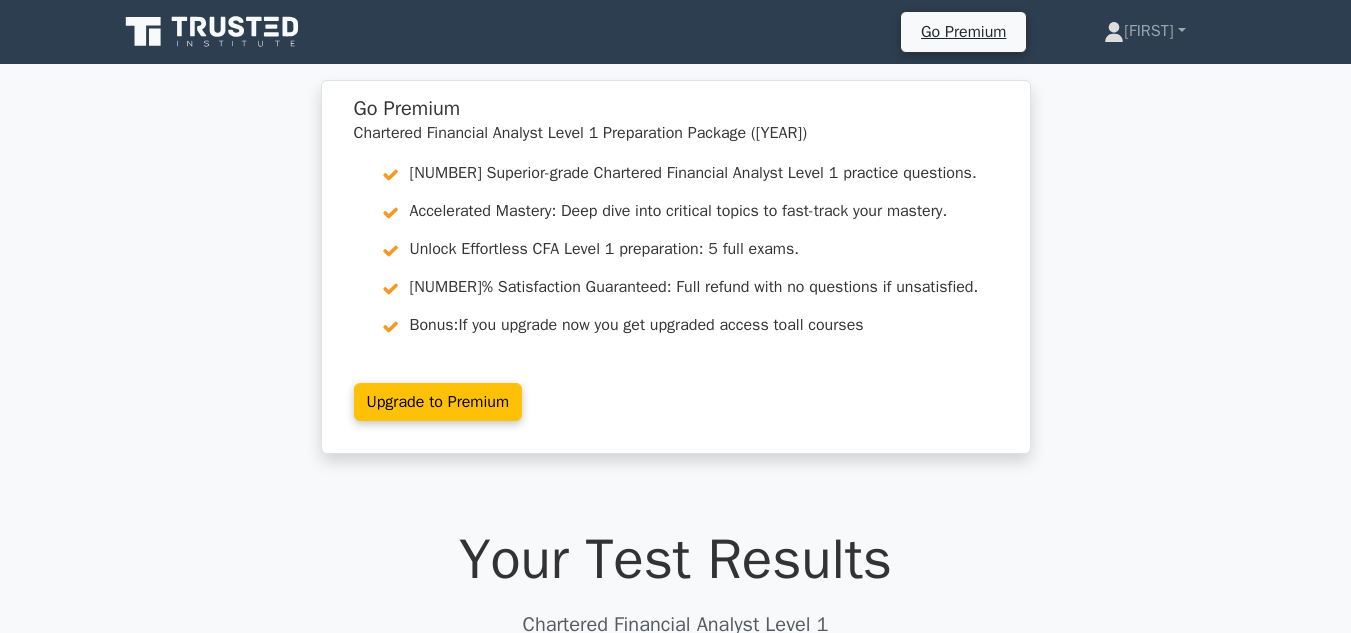 scroll, scrollTop: 0, scrollLeft: 0, axis: both 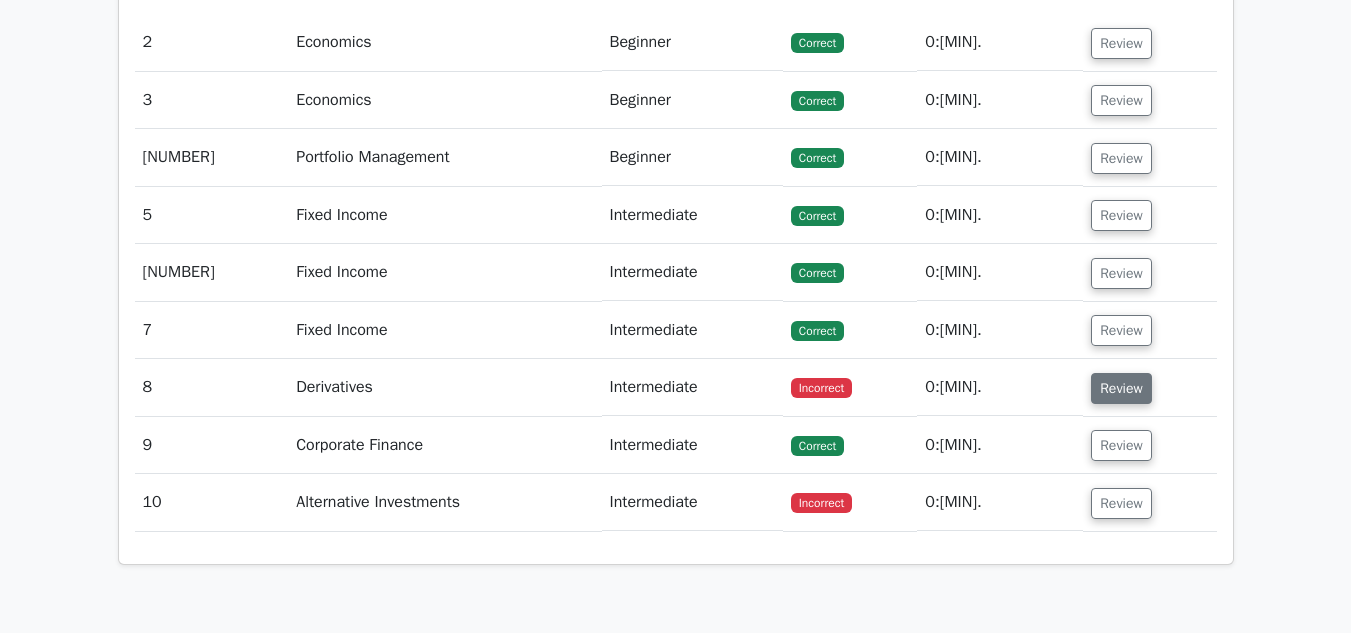click on "Review" at bounding box center [1121, 388] 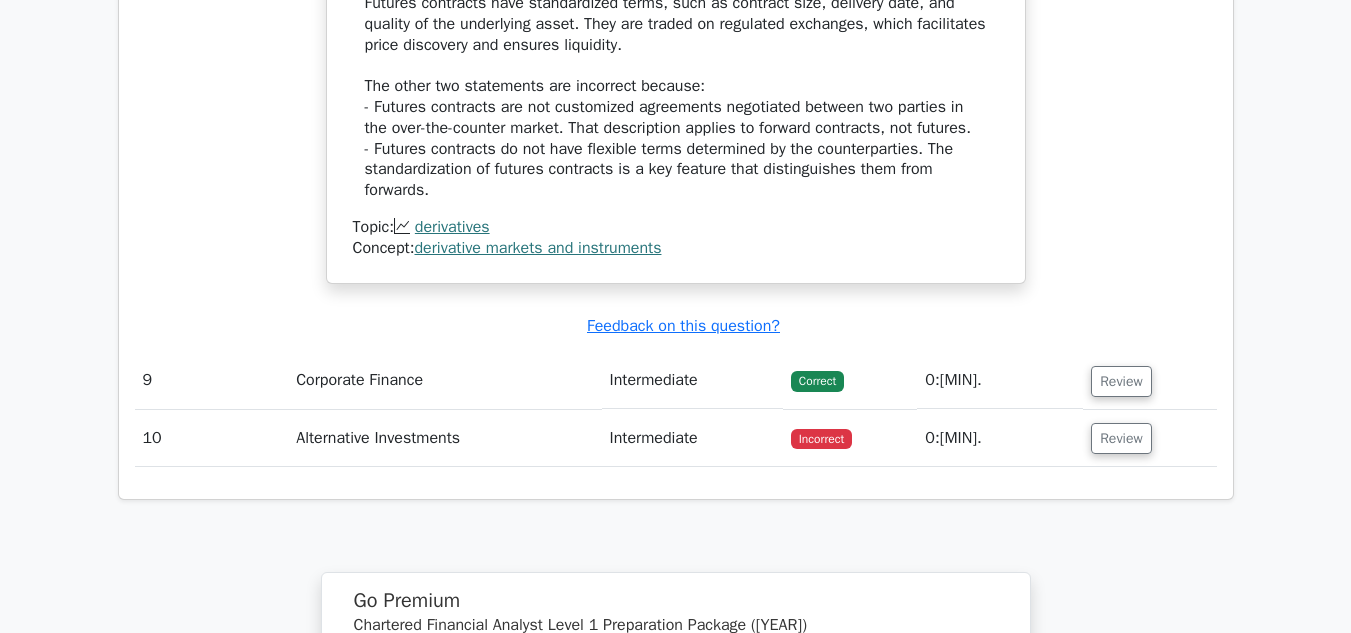 scroll, scrollTop: 3382, scrollLeft: 0, axis: vertical 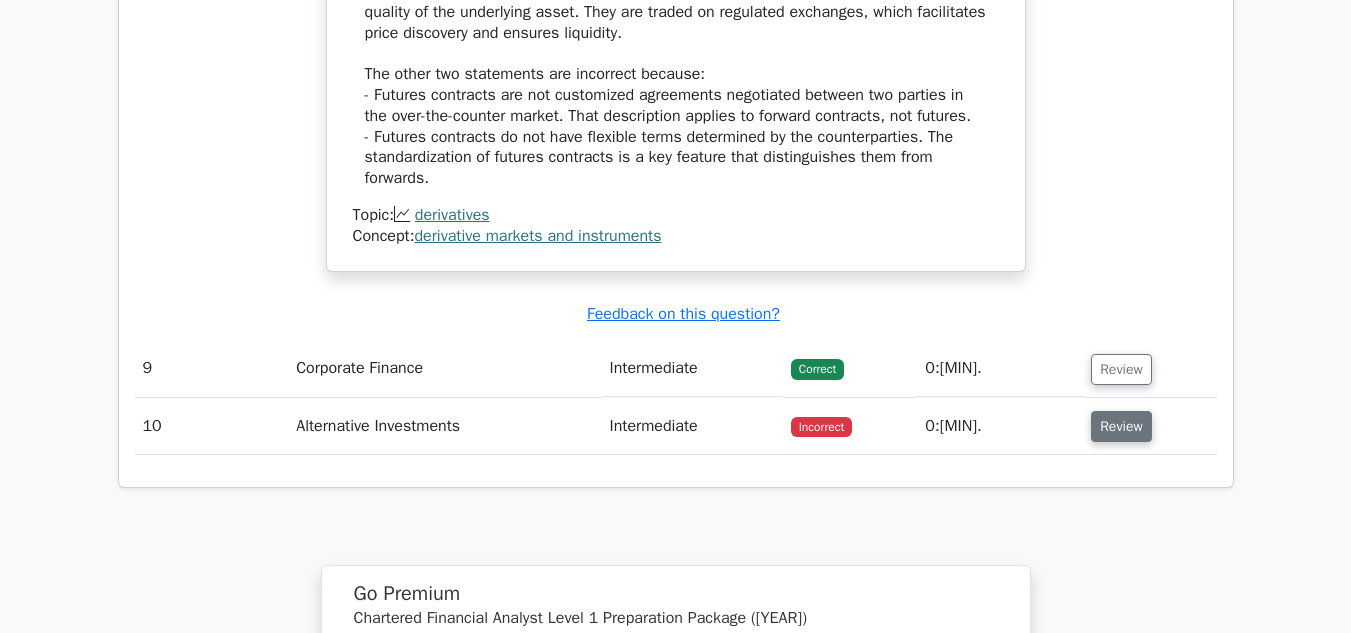 click on "Review" at bounding box center (1121, 426) 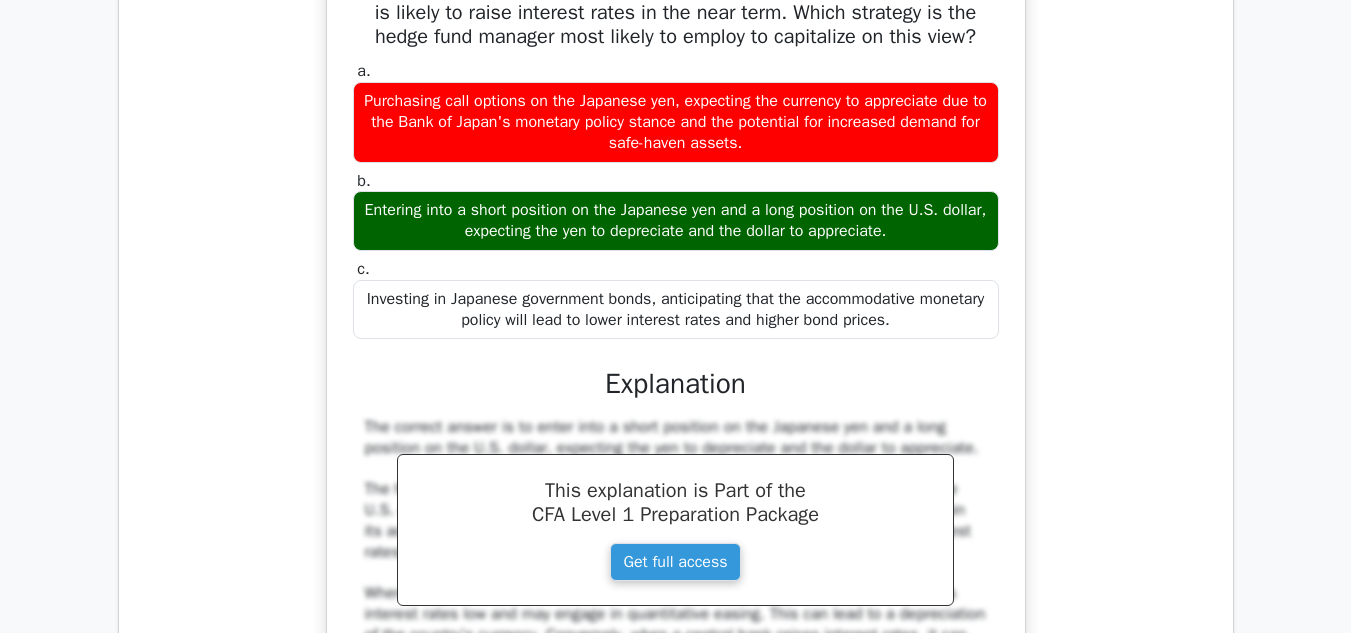 scroll, scrollTop: 4034, scrollLeft: 0, axis: vertical 